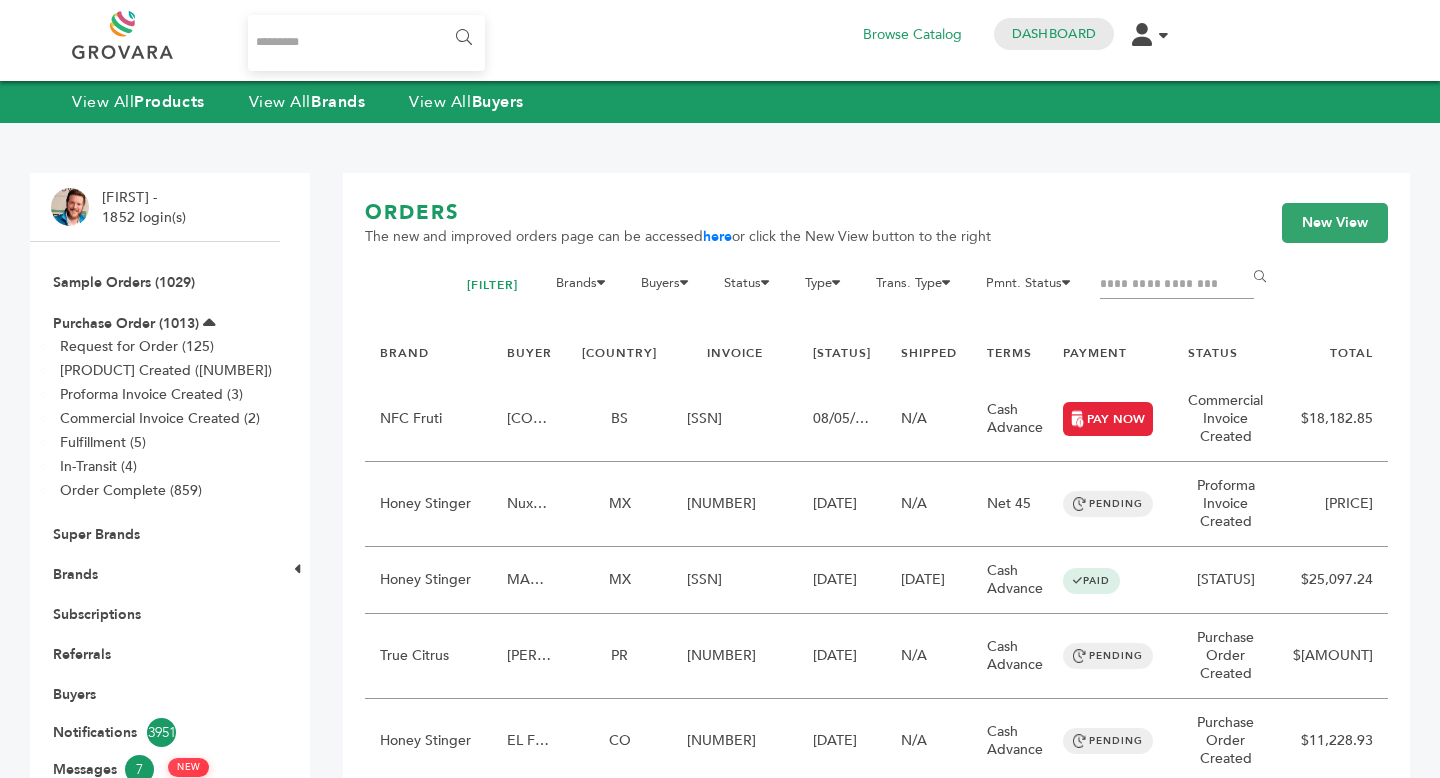 scroll, scrollTop: 0, scrollLeft: 0, axis: both 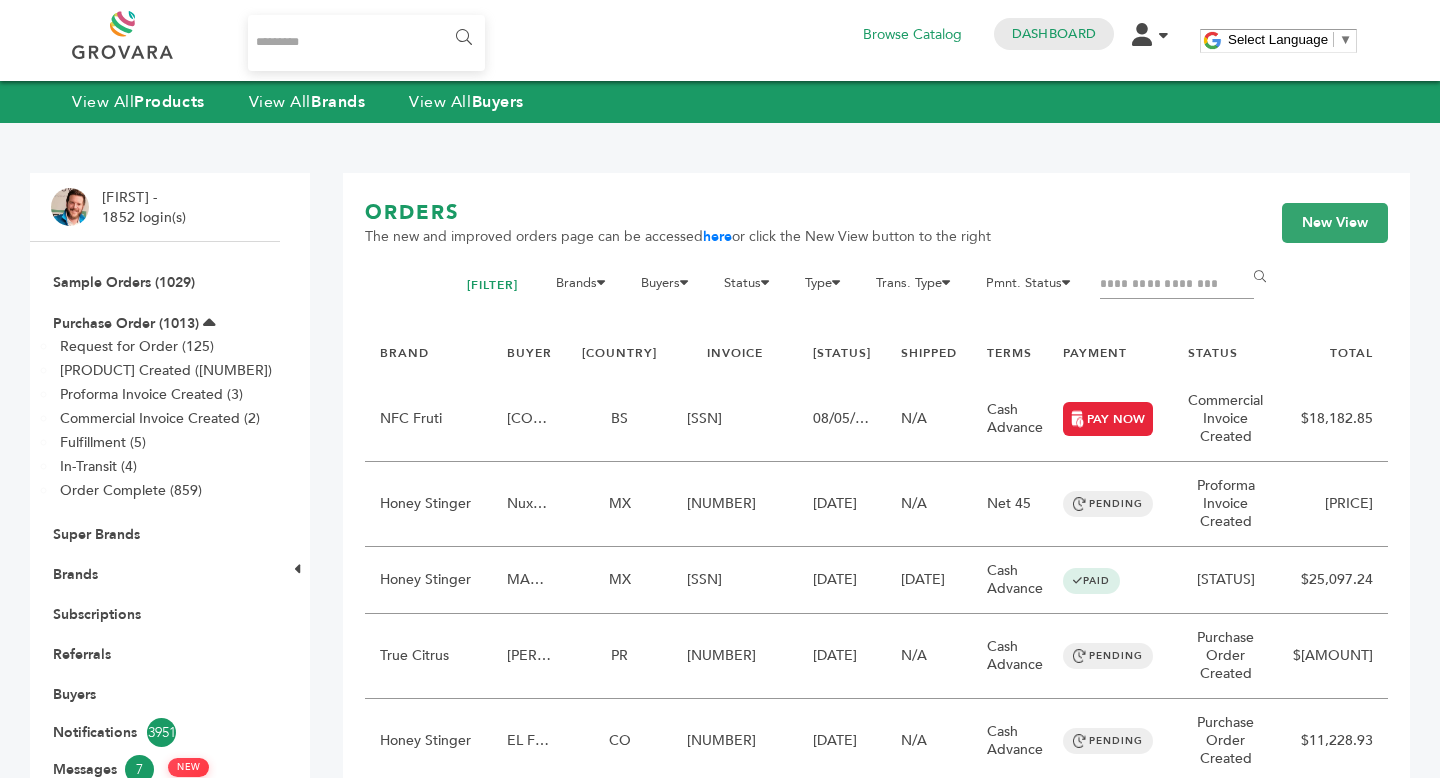 click at bounding box center [366, 43] 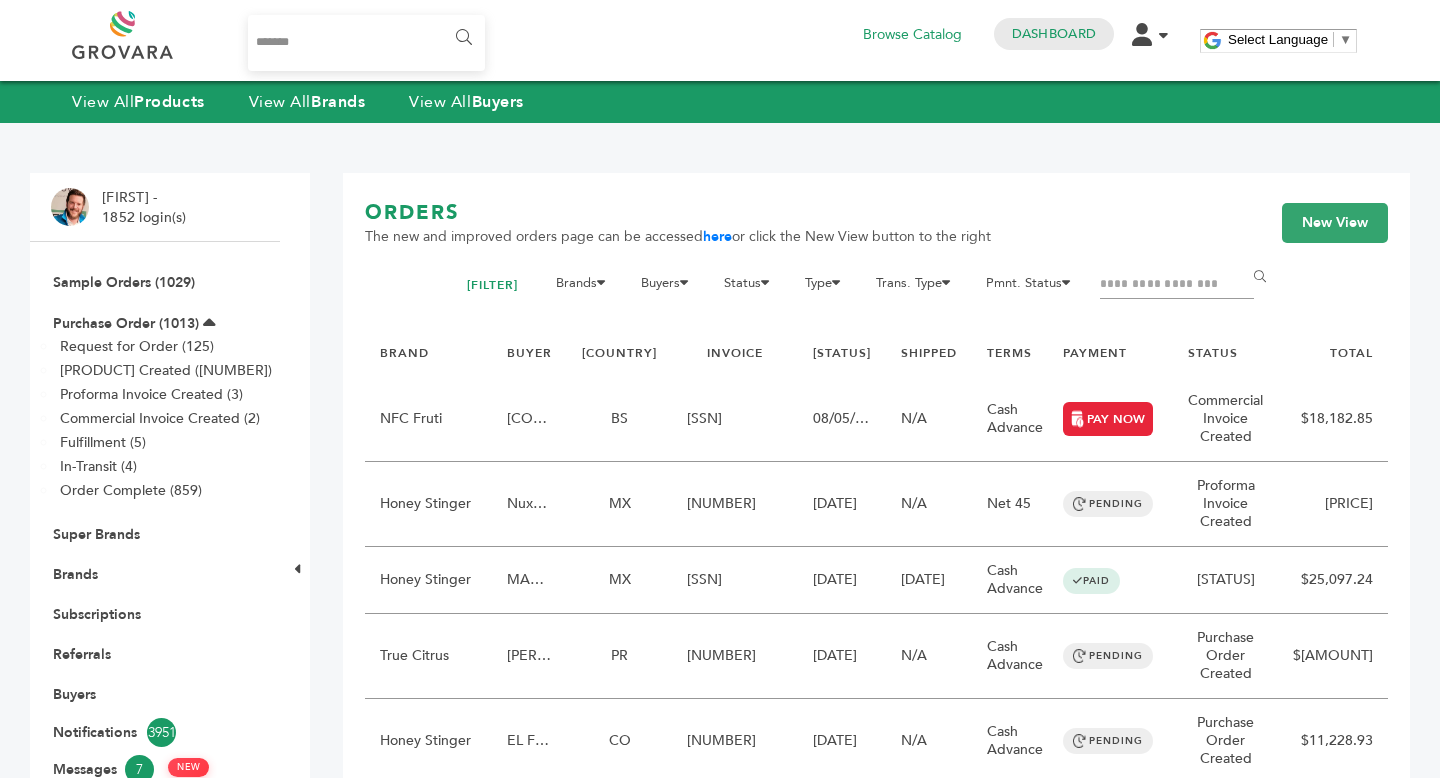 type on "*******" 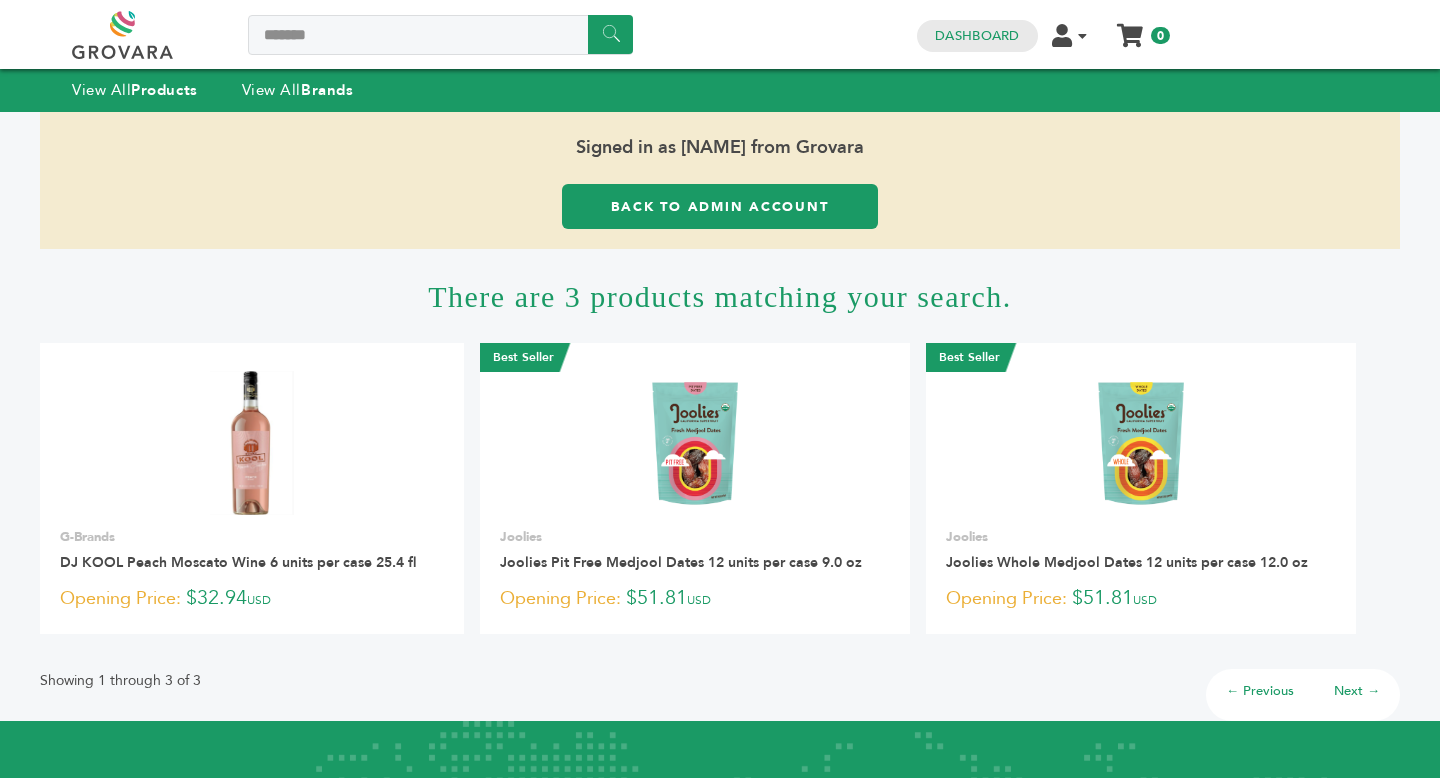 scroll, scrollTop: 0, scrollLeft: 0, axis: both 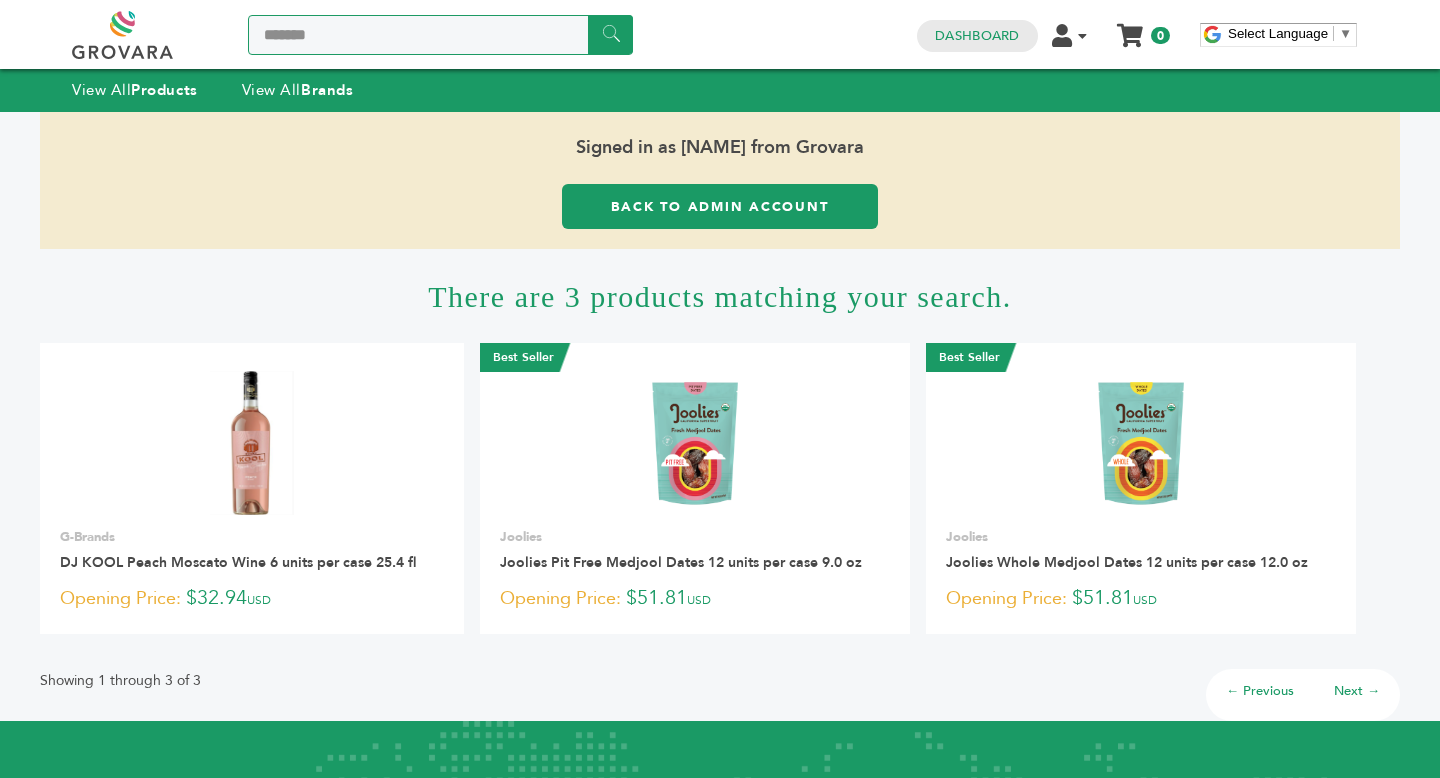 click on "*******" at bounding box center (440, 35) 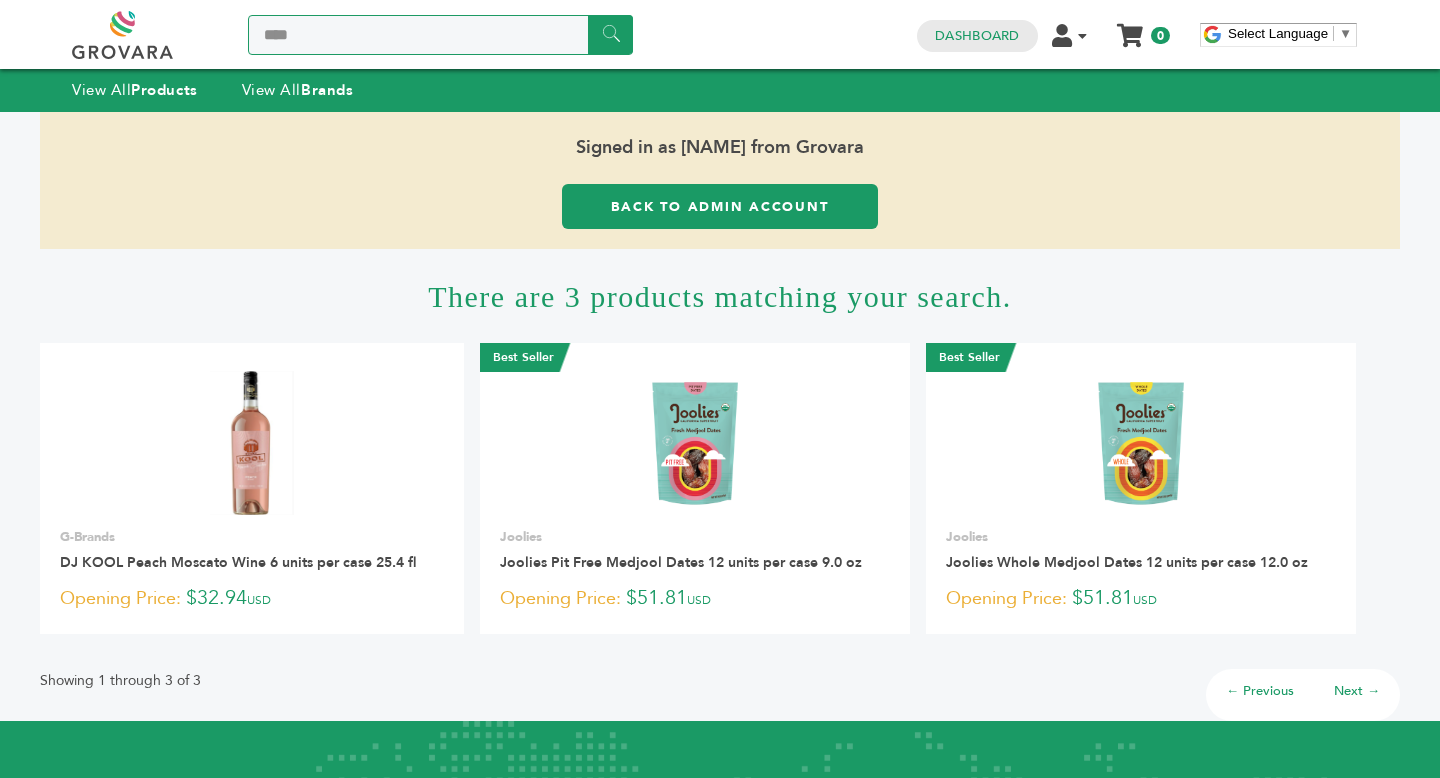 type on "****" 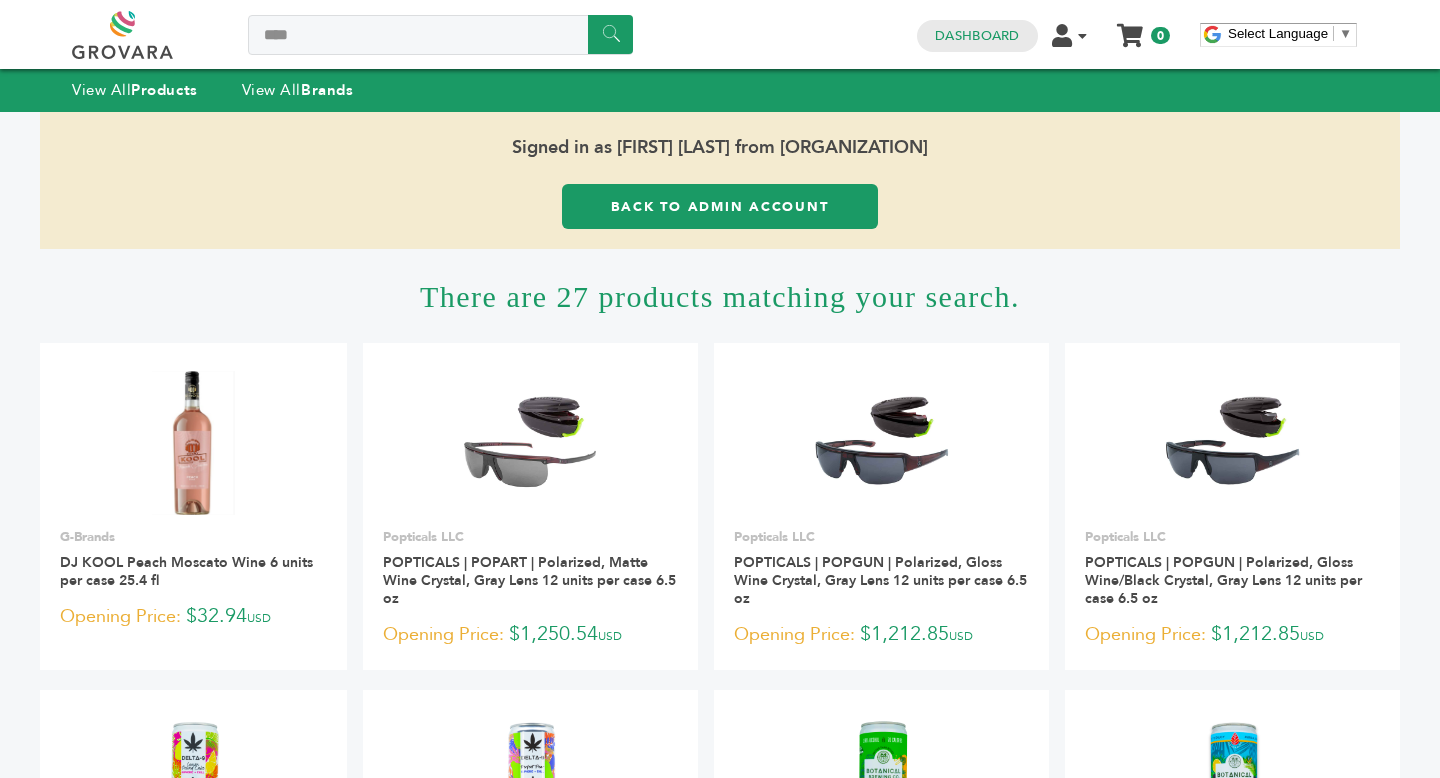 scroll, scrollTop: 0, scrollLeft: 0, axis: both 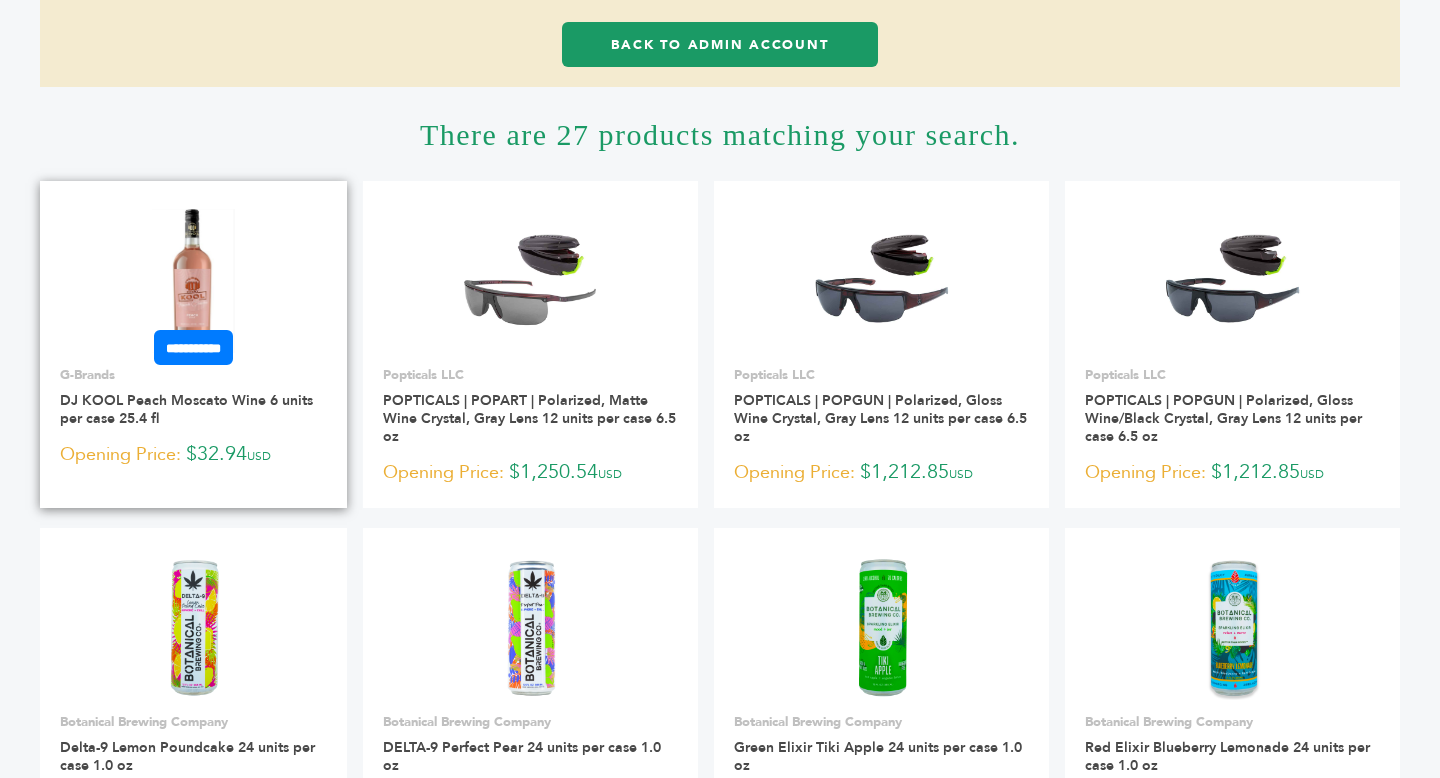 click at bounding box center (193, 281) 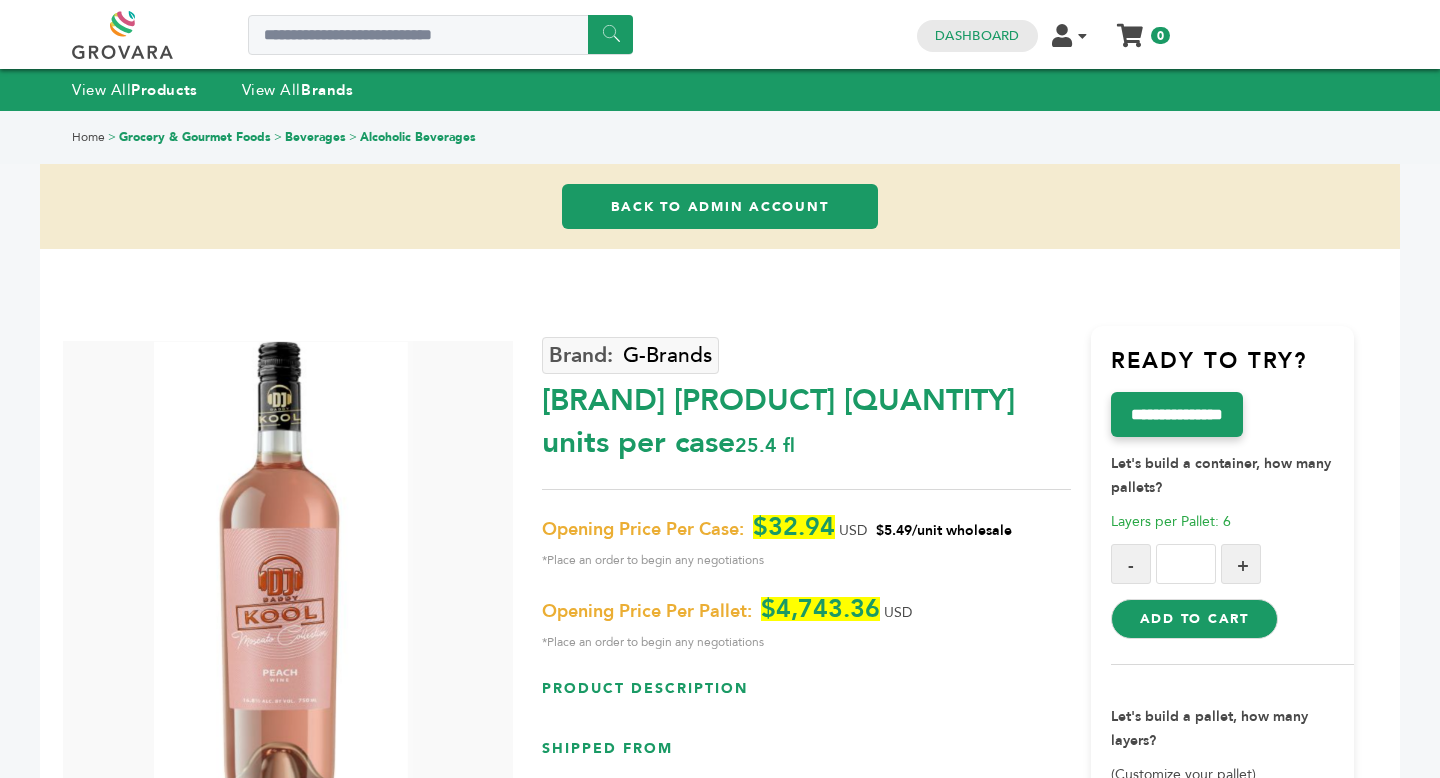 scroll, scrollTop: 0, scrollLeft: 0, axis: both 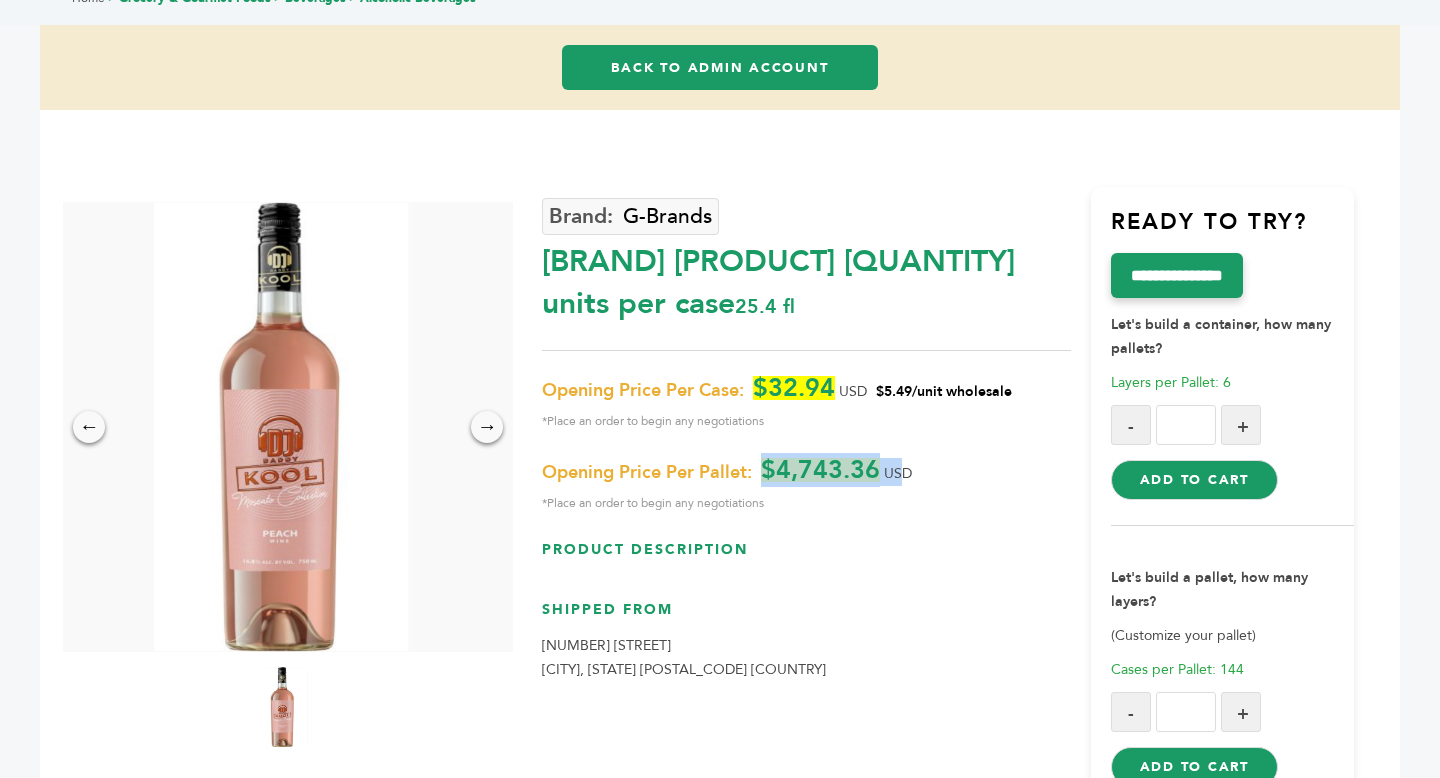 drag, startPoint x: 766, startPoint y: 468, endPoint x: 903, endPoint y: 467, distance: 137.00365 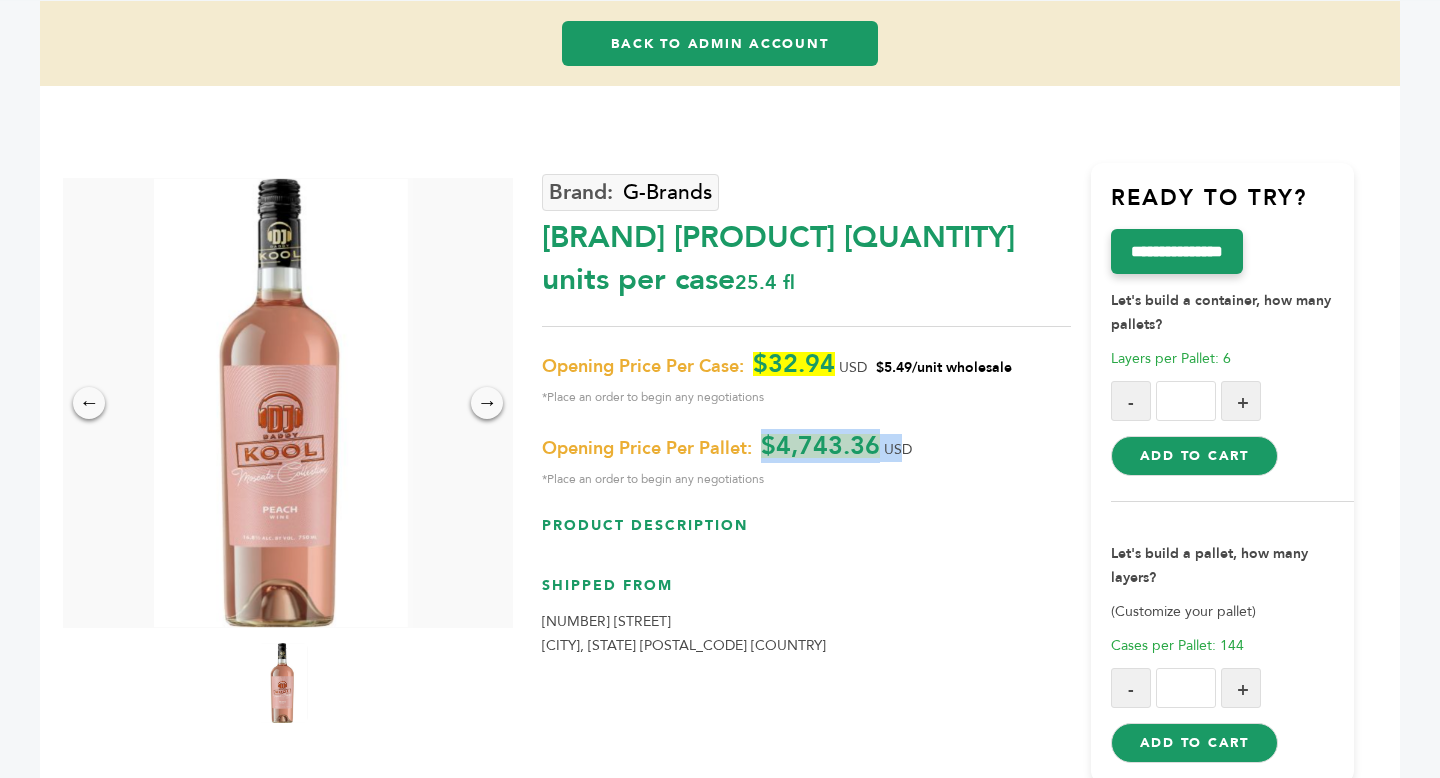 scroll, scrollTop: 226, scrollLeft: 0, axis: vertical 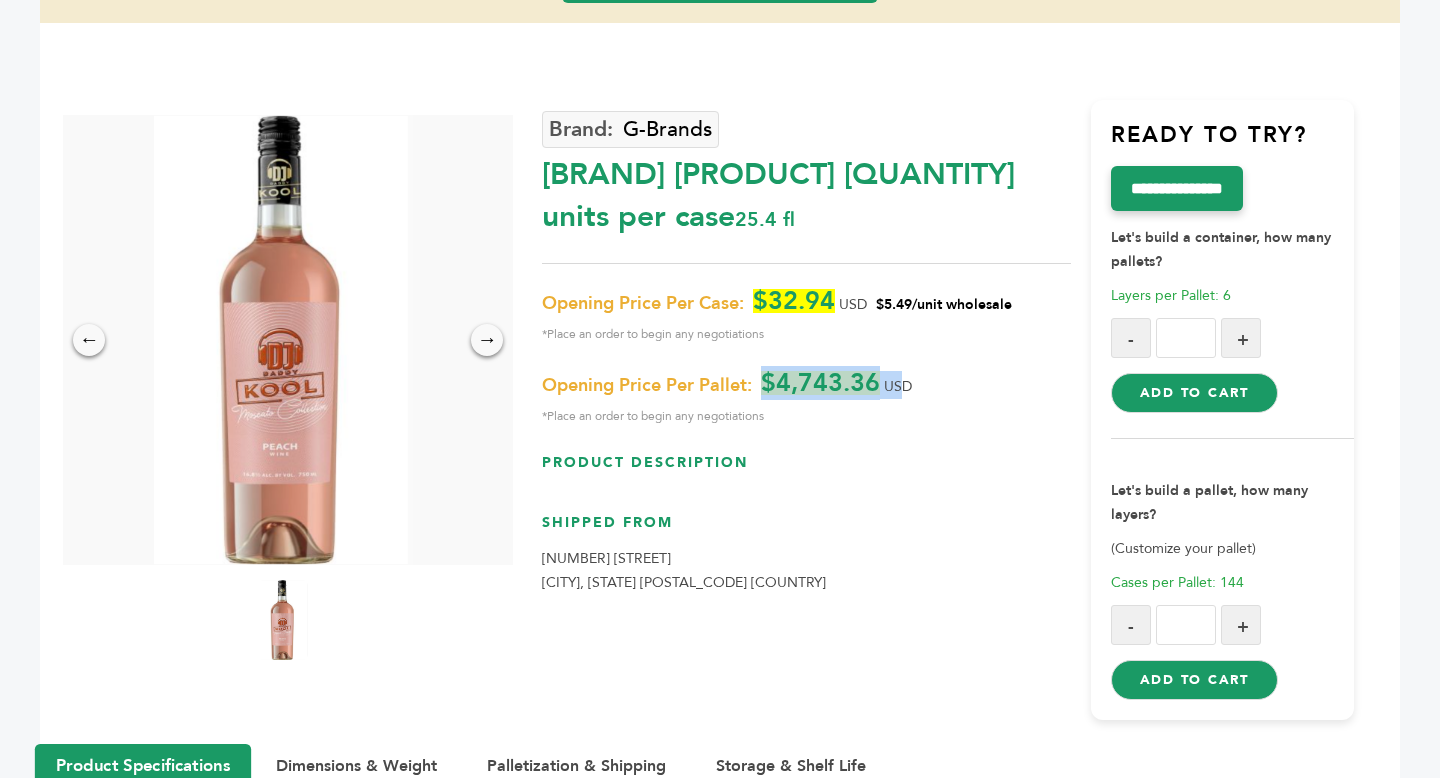 drag, startPoint x: 544, startPoint y: 558, endPoint x: 719, endPoint y: 578, distance: 176.13914 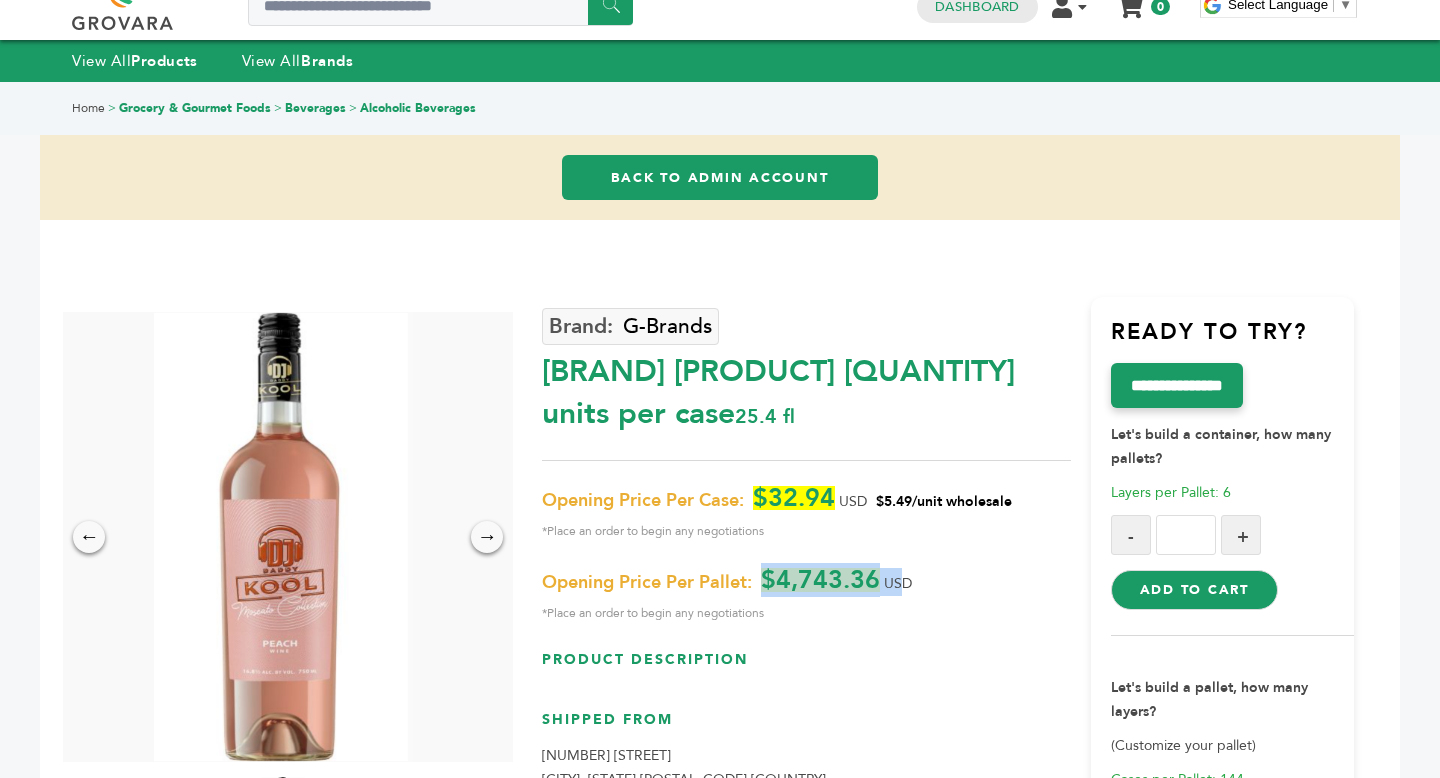 scroll, scrollTop: 0, scrollLeft: 0, axis: both 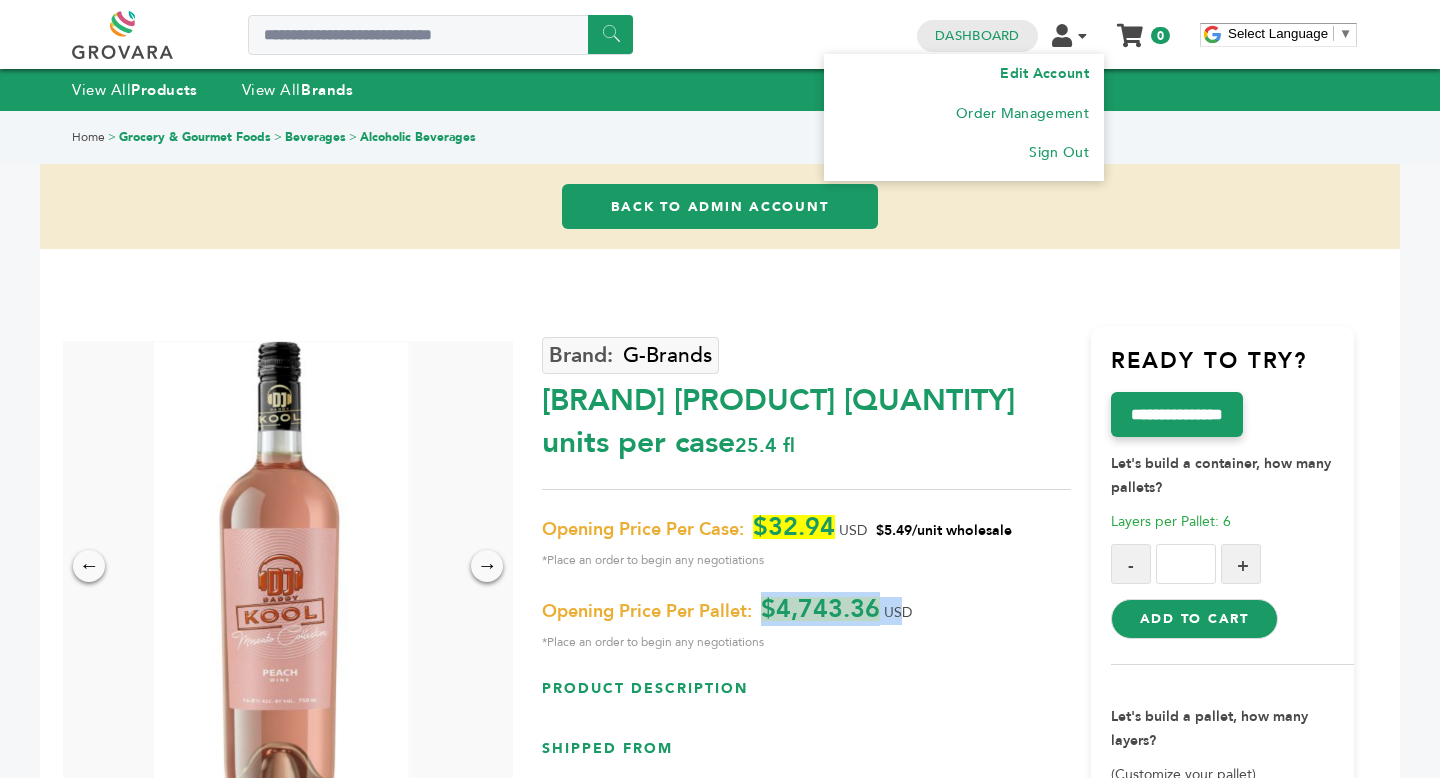 click on "Edit Account" at bounding box center [1044, 73] 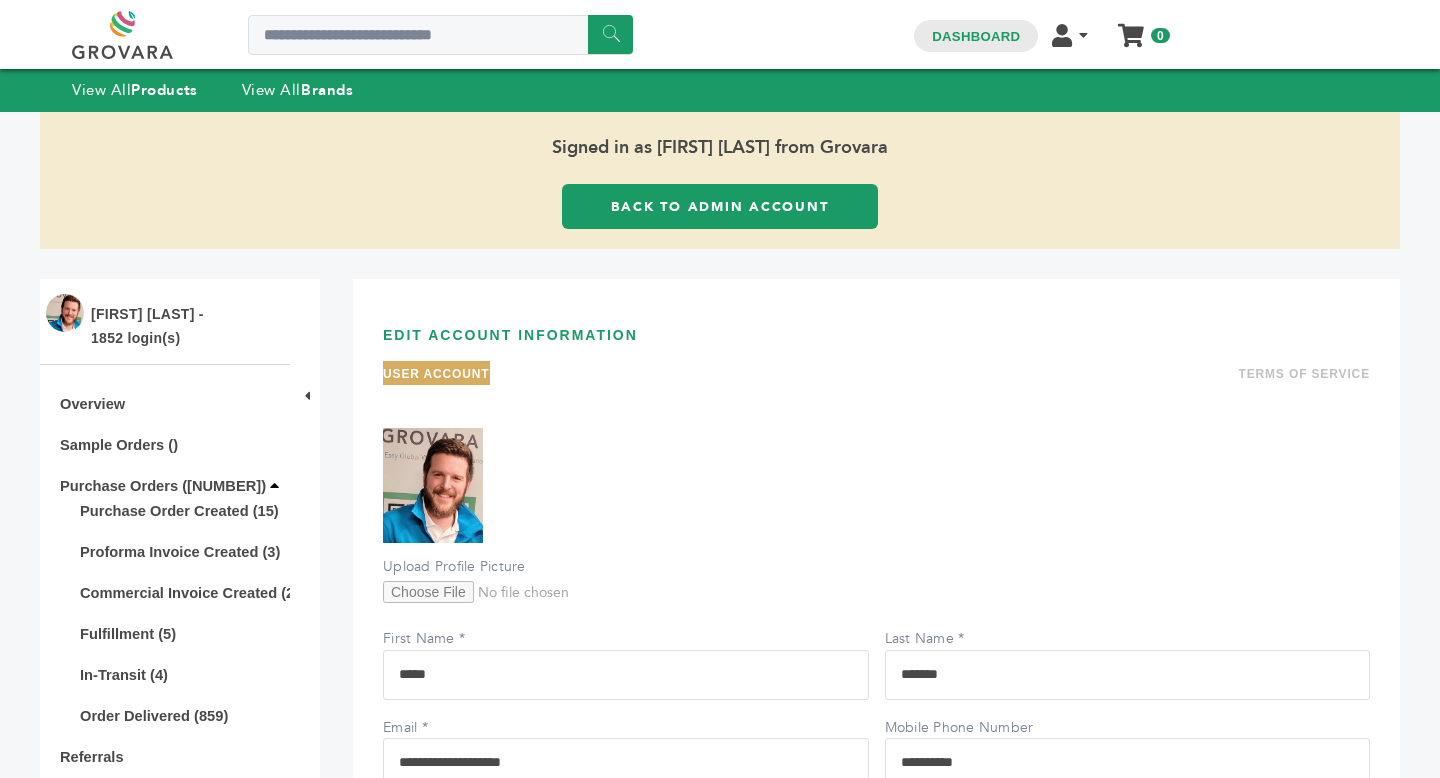 scroll, scrollTop: 0, scrollLeft: 0, axis: both 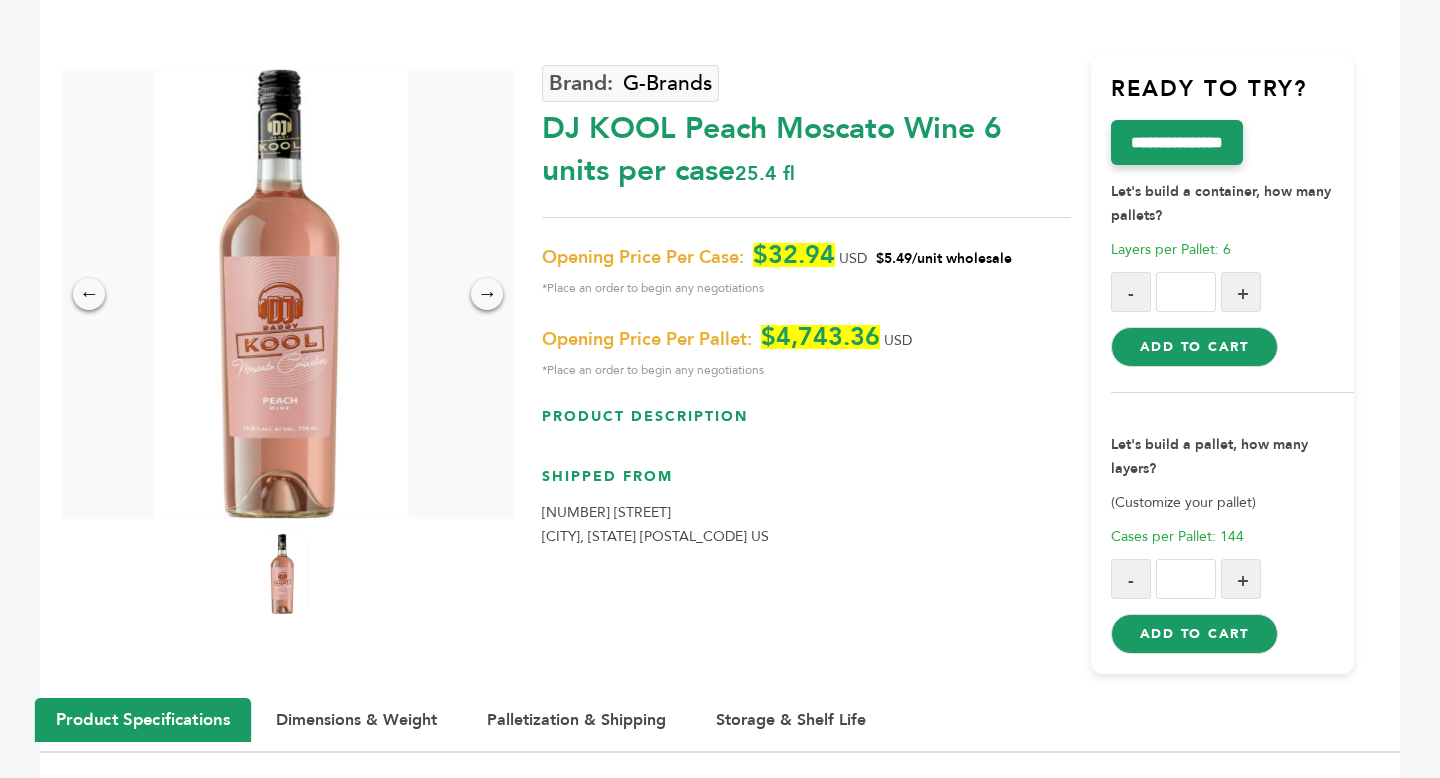 drag, startPoint x: 541, startPoint y: 508, endPoint x: 823, endPoint y: 551, distance: 285.25952 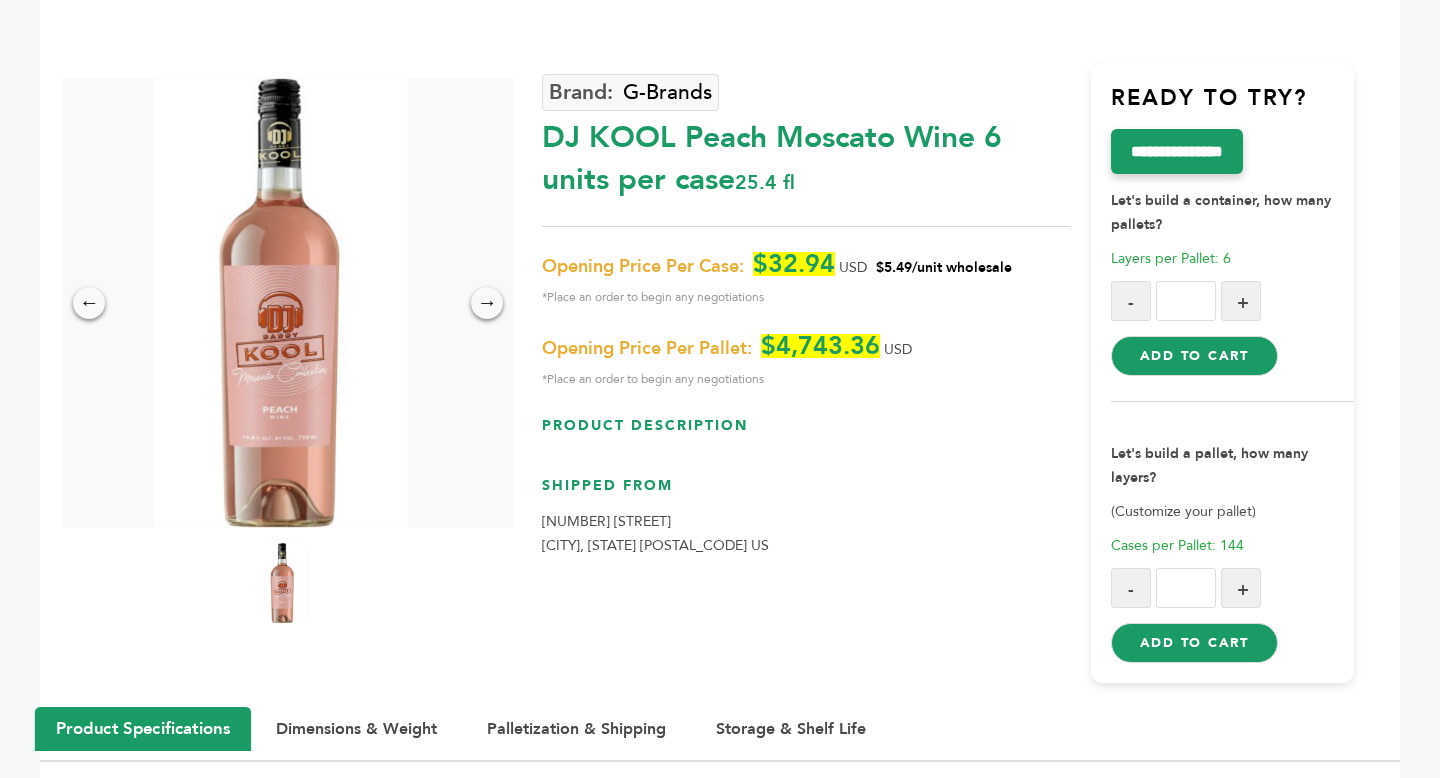 scroll, scrollTop: 264, scrollLeft: 0, axis: vertical 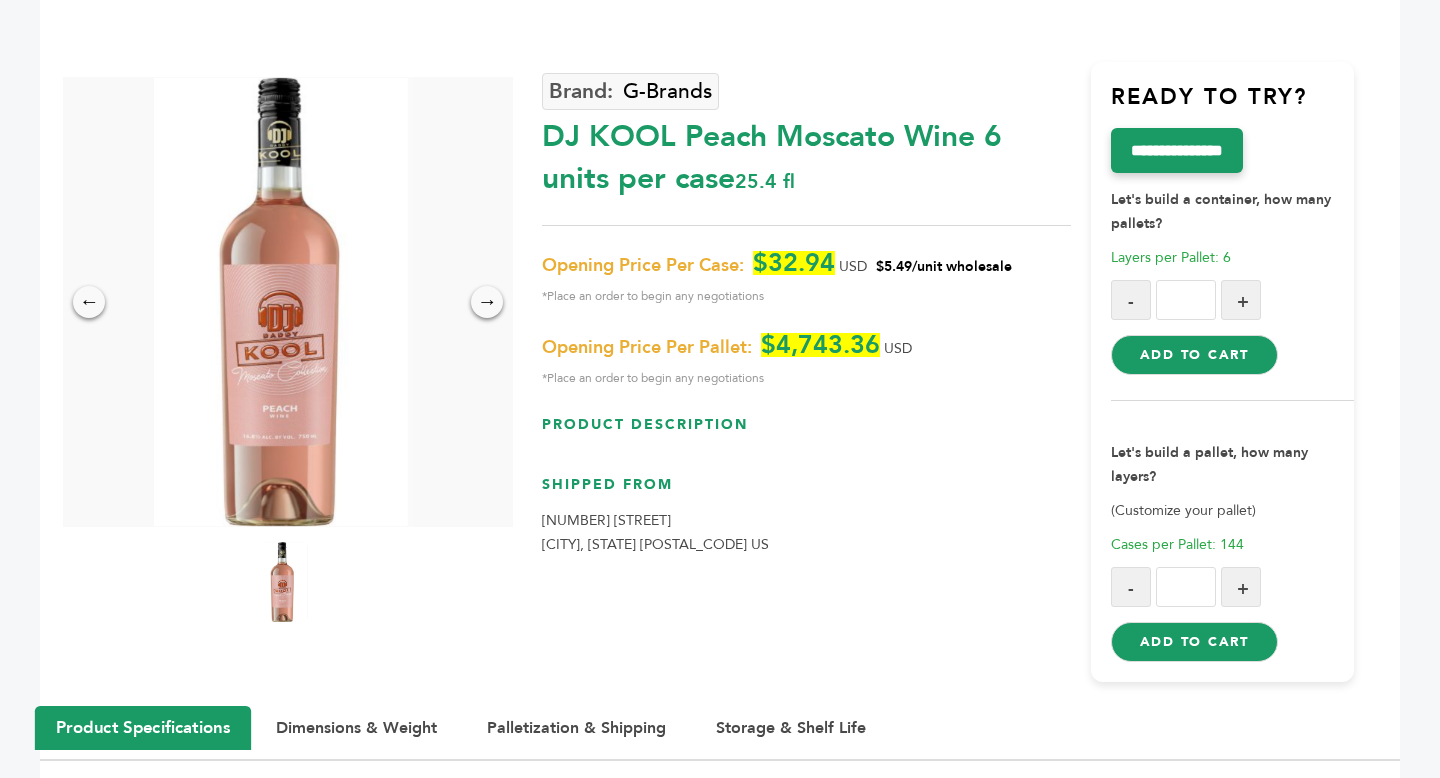 drag, startPoint x: 542, startPoint y: 520, endPoint x: 728, endPoint y: 558, distance: 189.84204 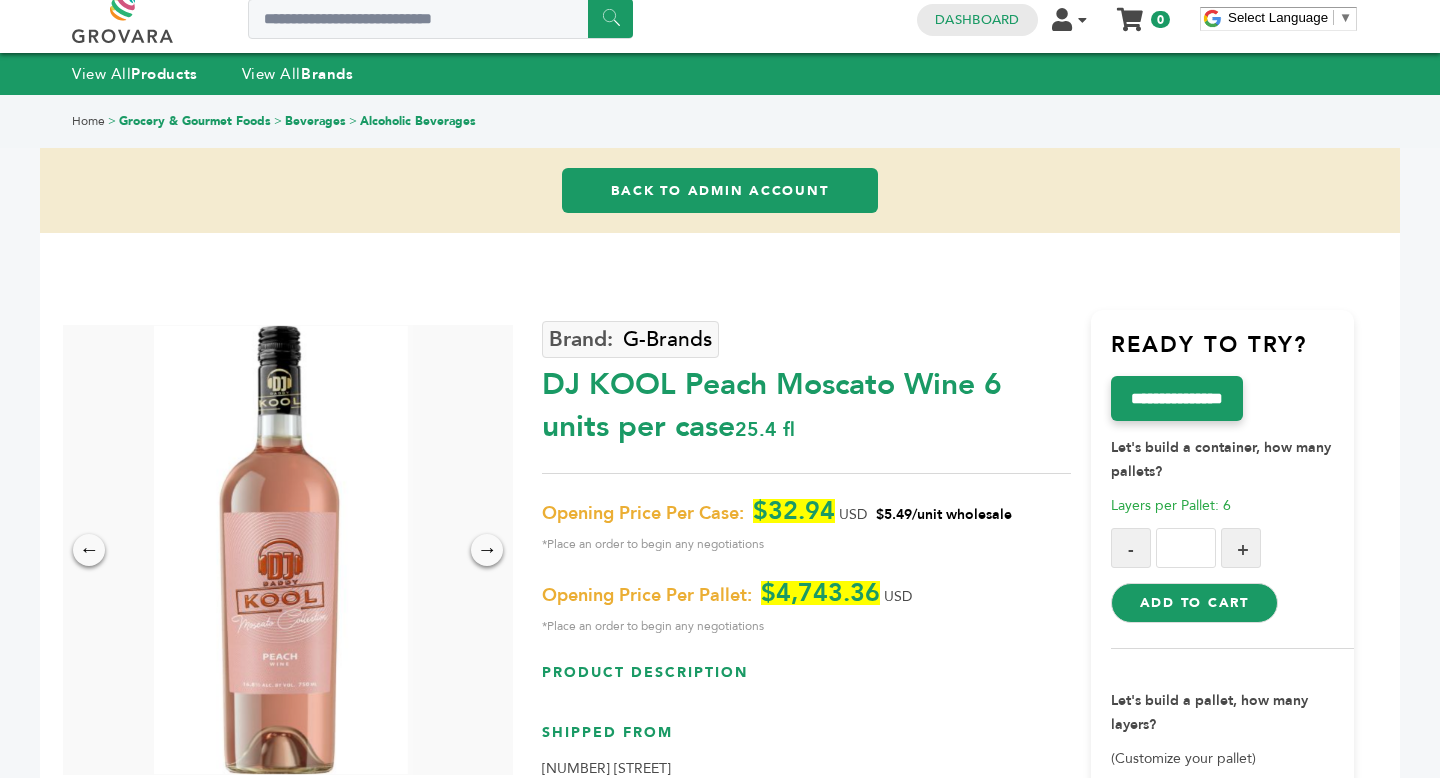 scroll, scrollTop: 0, scrollLeft: 0, axis: both 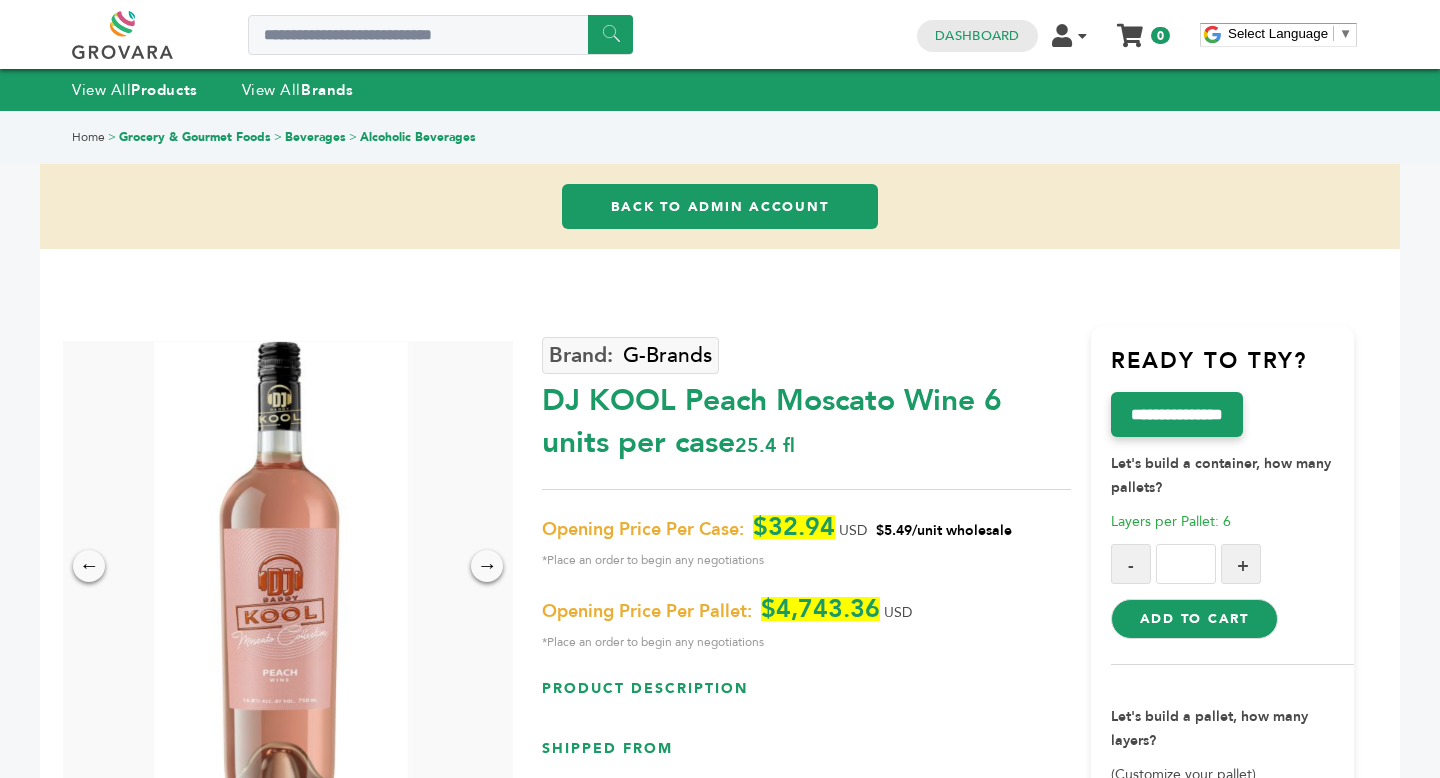 click on "Back to Admin Account" at bounding box center [720, 206] 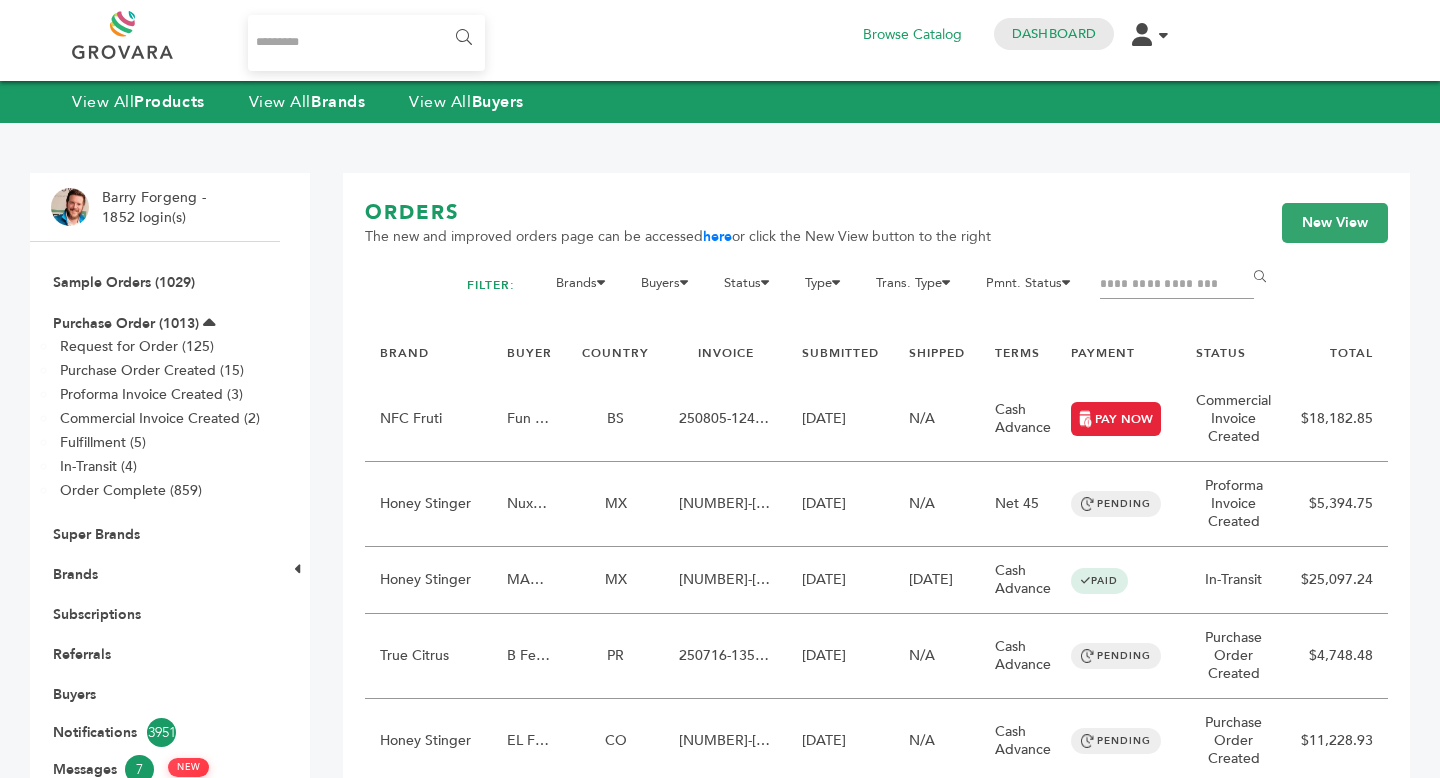 scroll, scrollTop: 0, scrollLeft: 0, axis: both 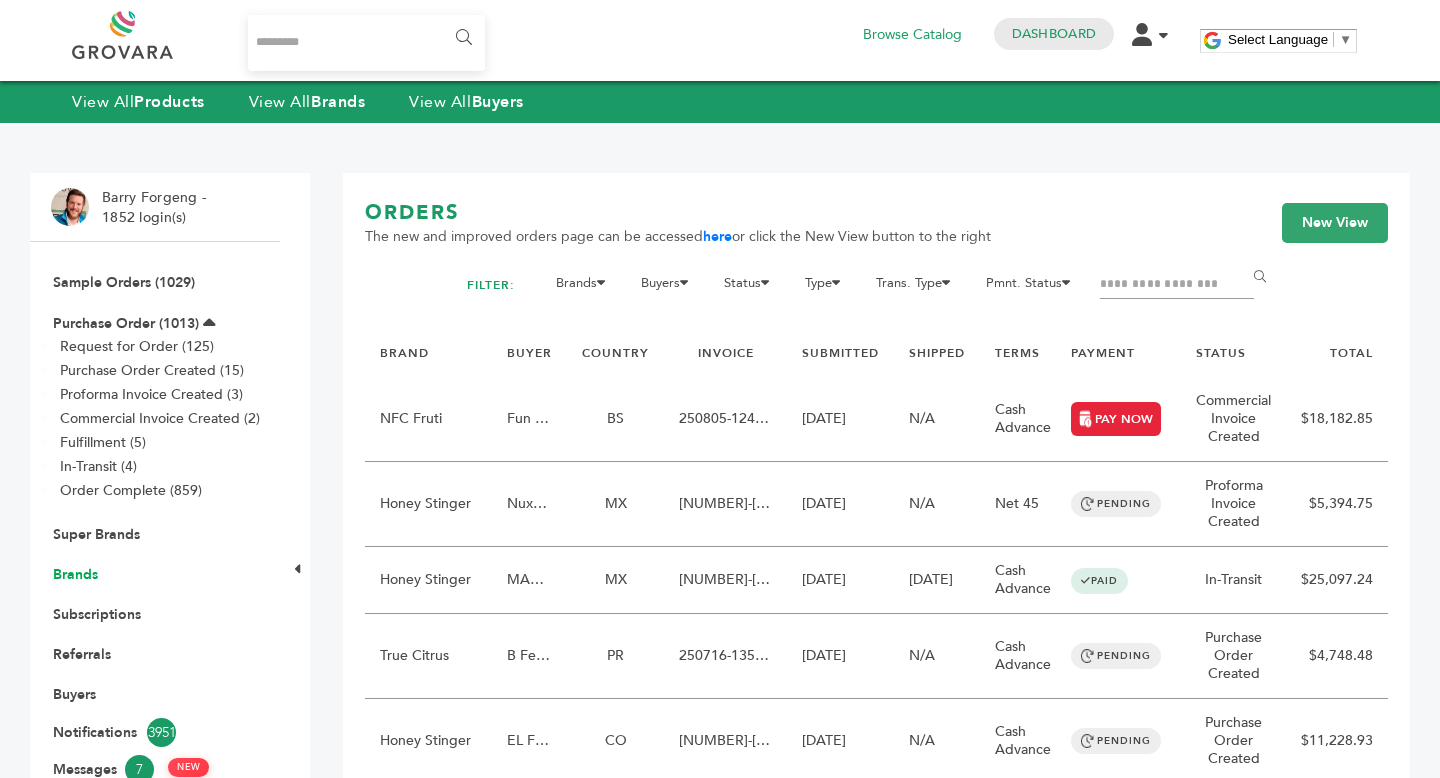 click on "Brands" at bounding box center (75, 574) 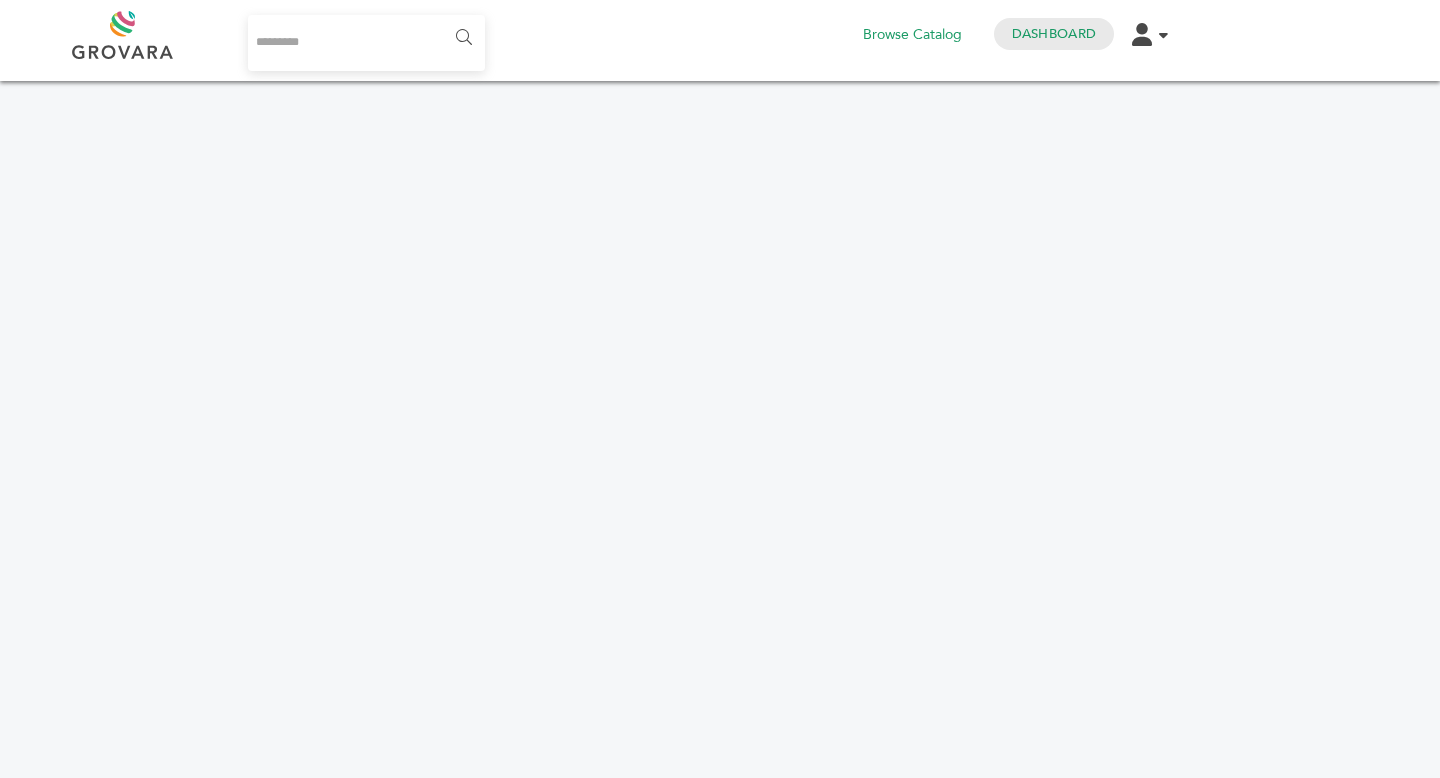 scroll, scrollTop: 0, scrollLeft: 0, axis: both 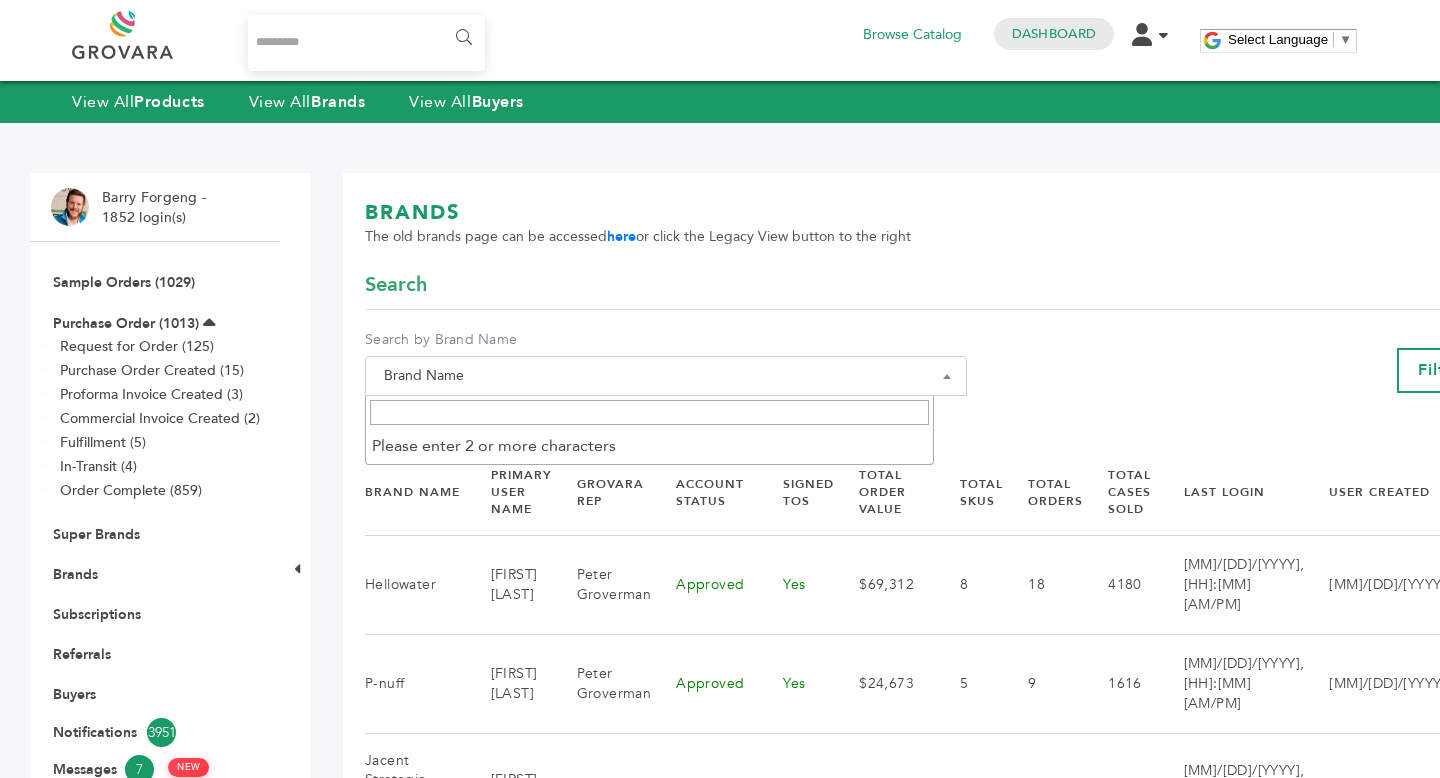 click on "Brand Name" at bounding box center [666, 376] 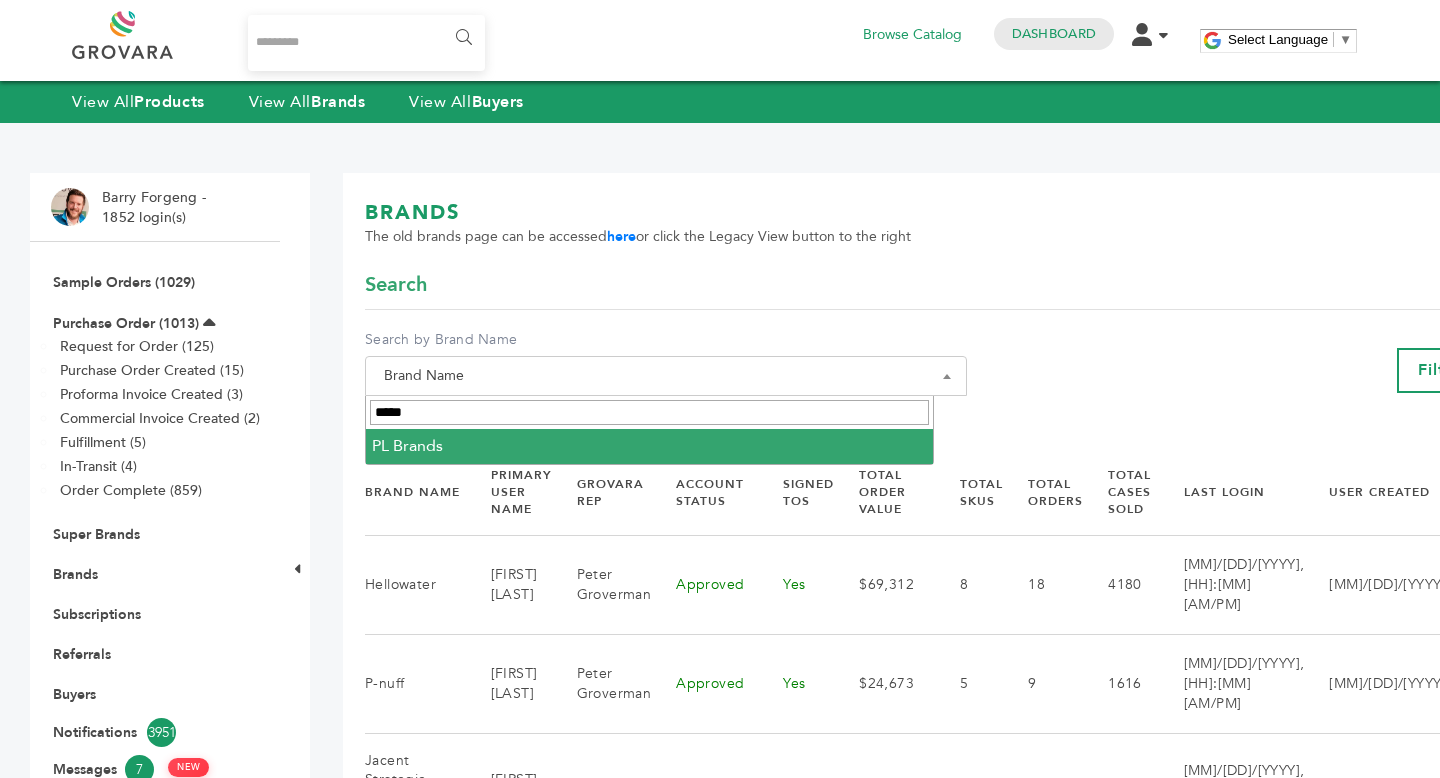 type on "*****" 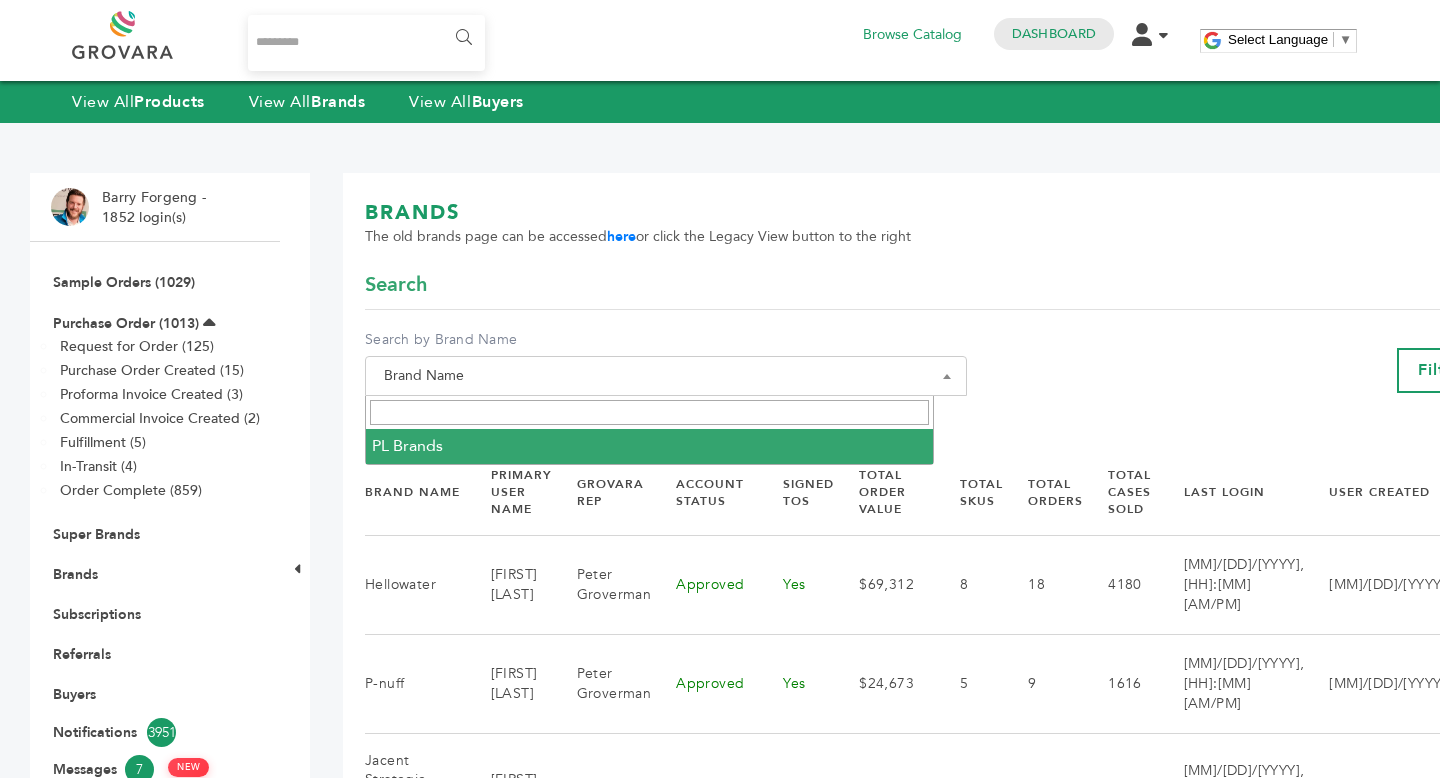 select on "*********" 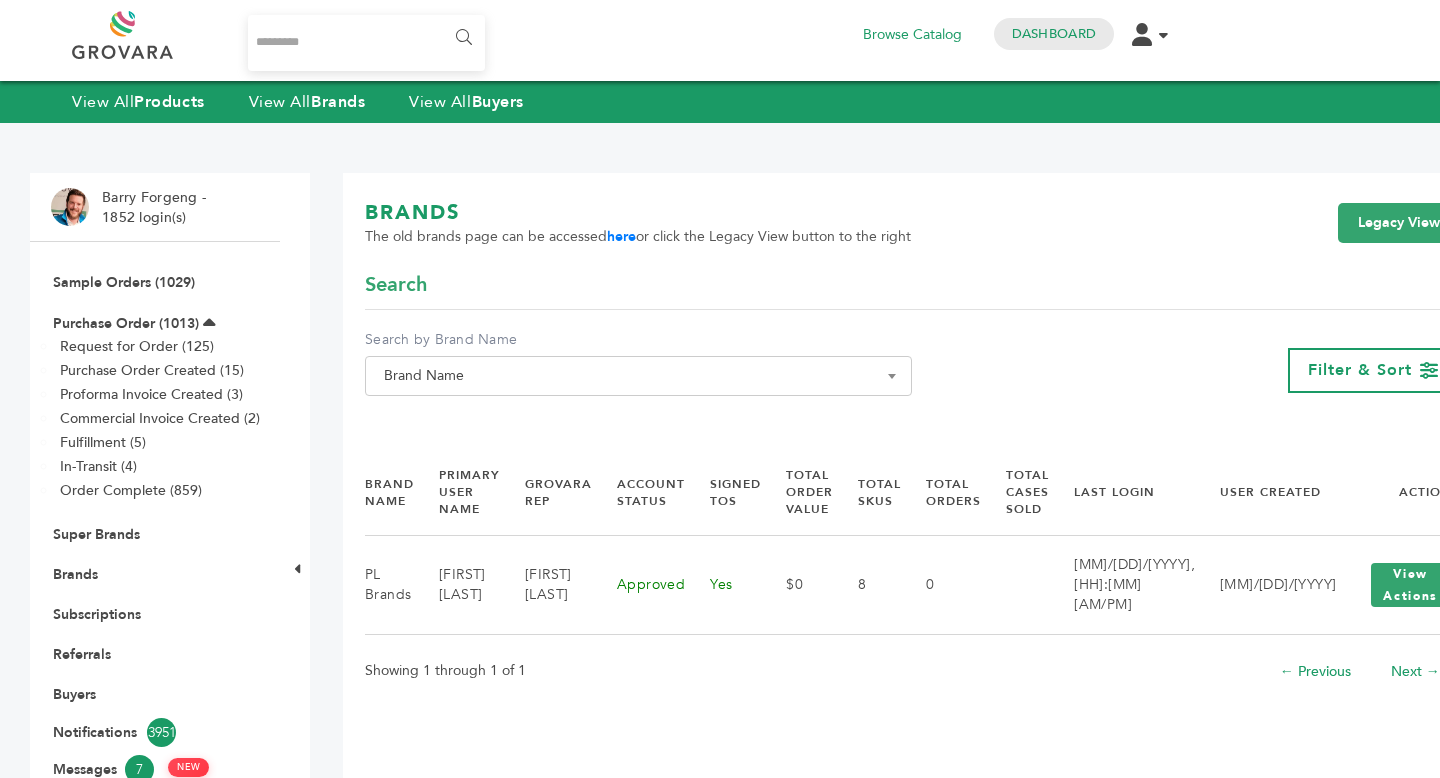 scroll, scrollTop: 0, scrollLeft: 0, axis: both 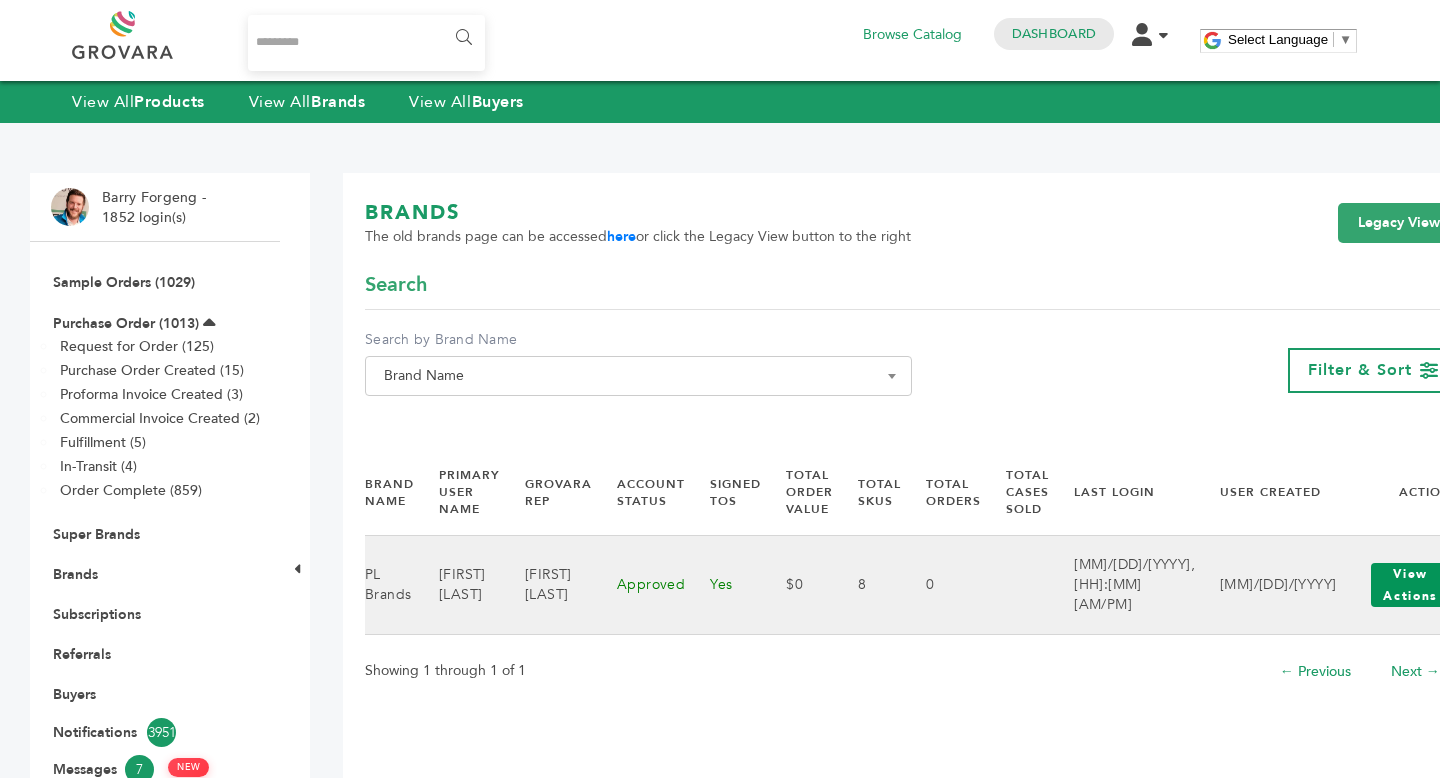 click on "View Actions" at bounding box center [1410, 585] 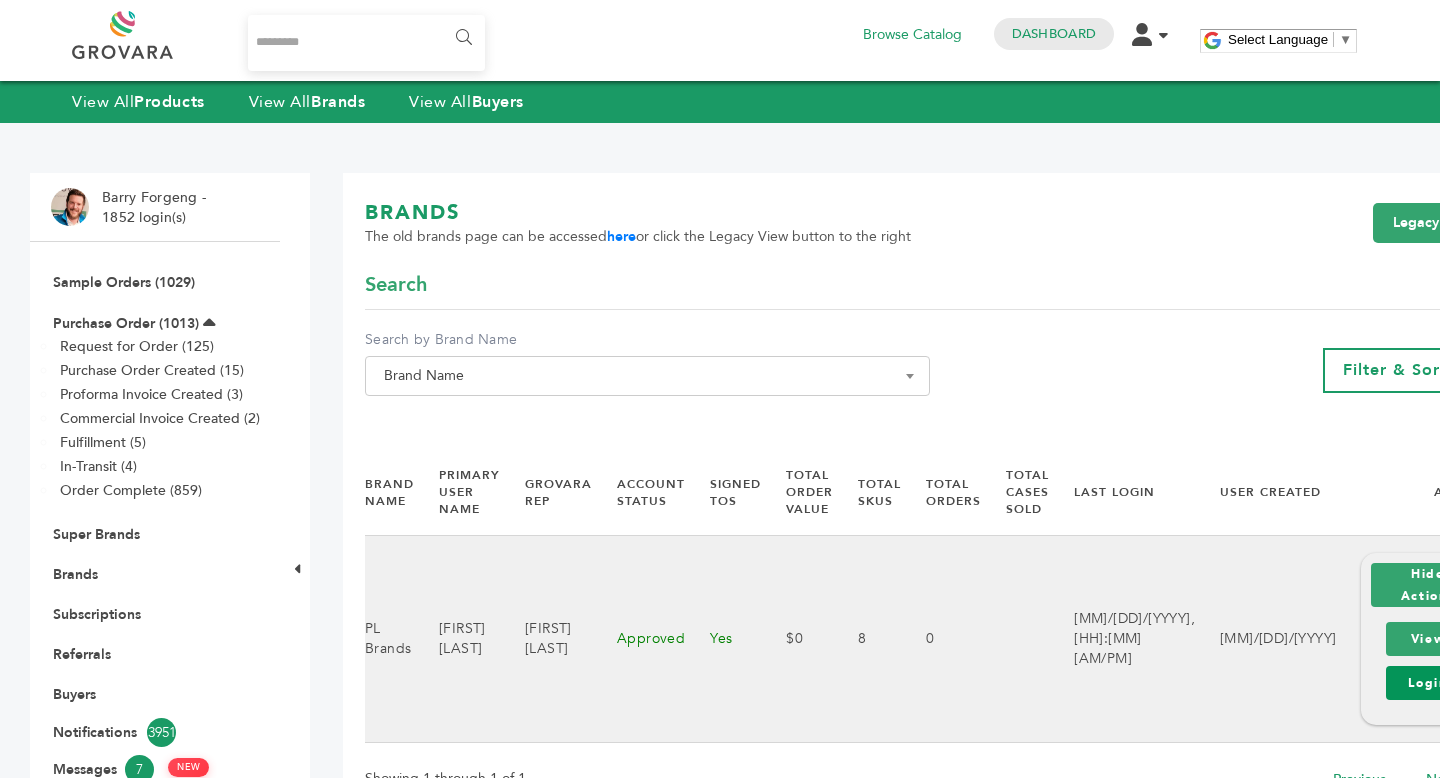 click on "Login" at bounding box center (1427, 683) 